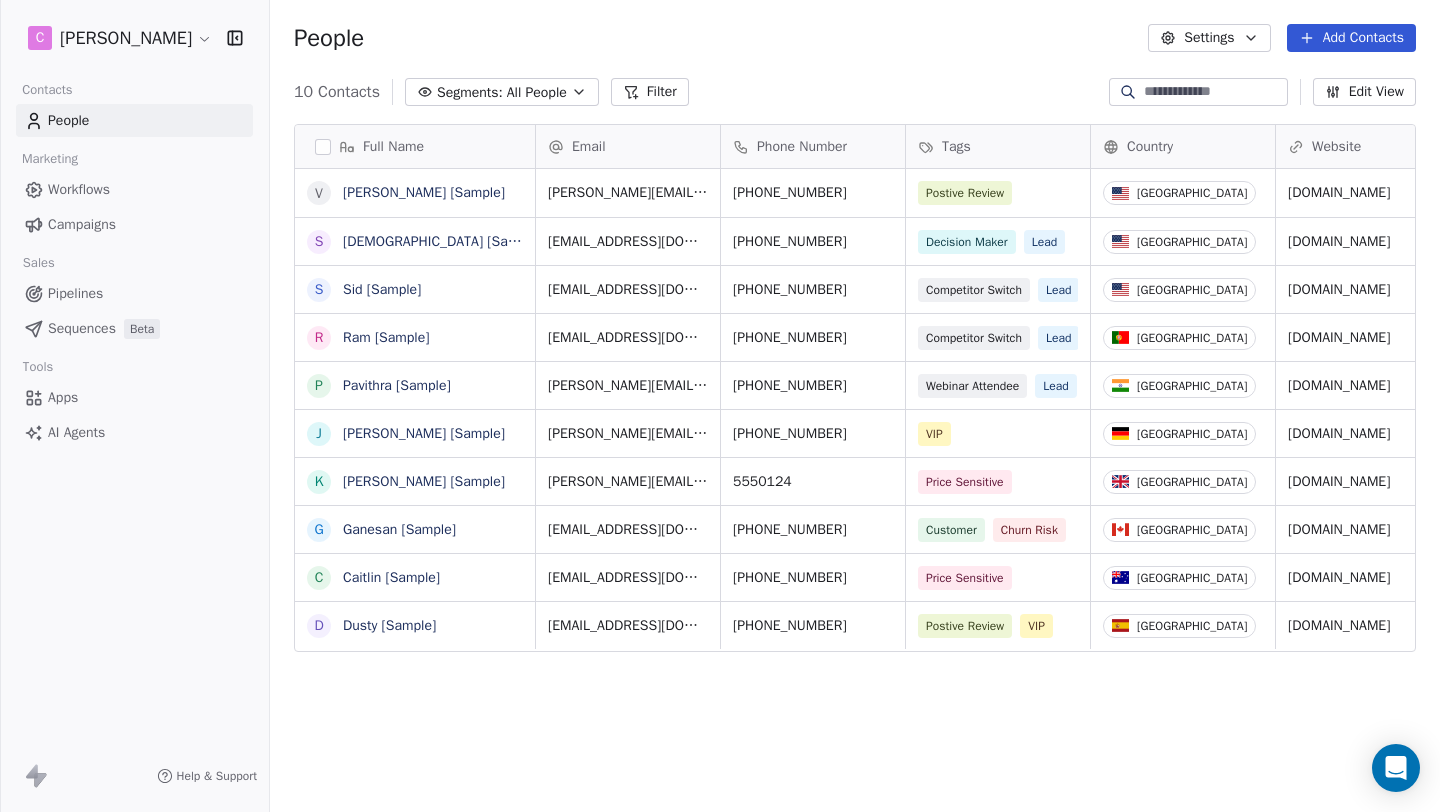 scroll, scrollTop: 0, scrollLeft: 0, axis: both 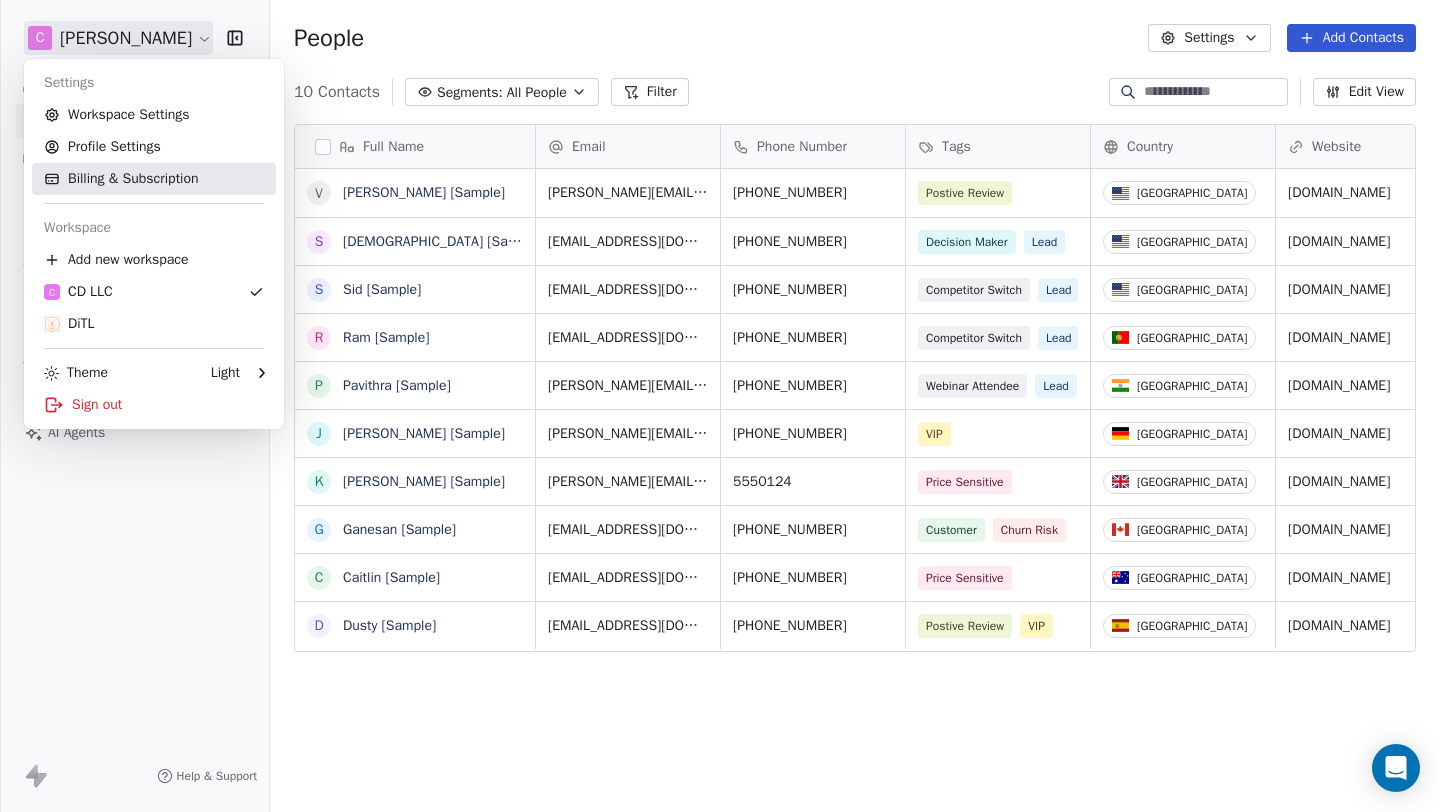 click on "Billing & Subscription" at bounding box center (154, 179) 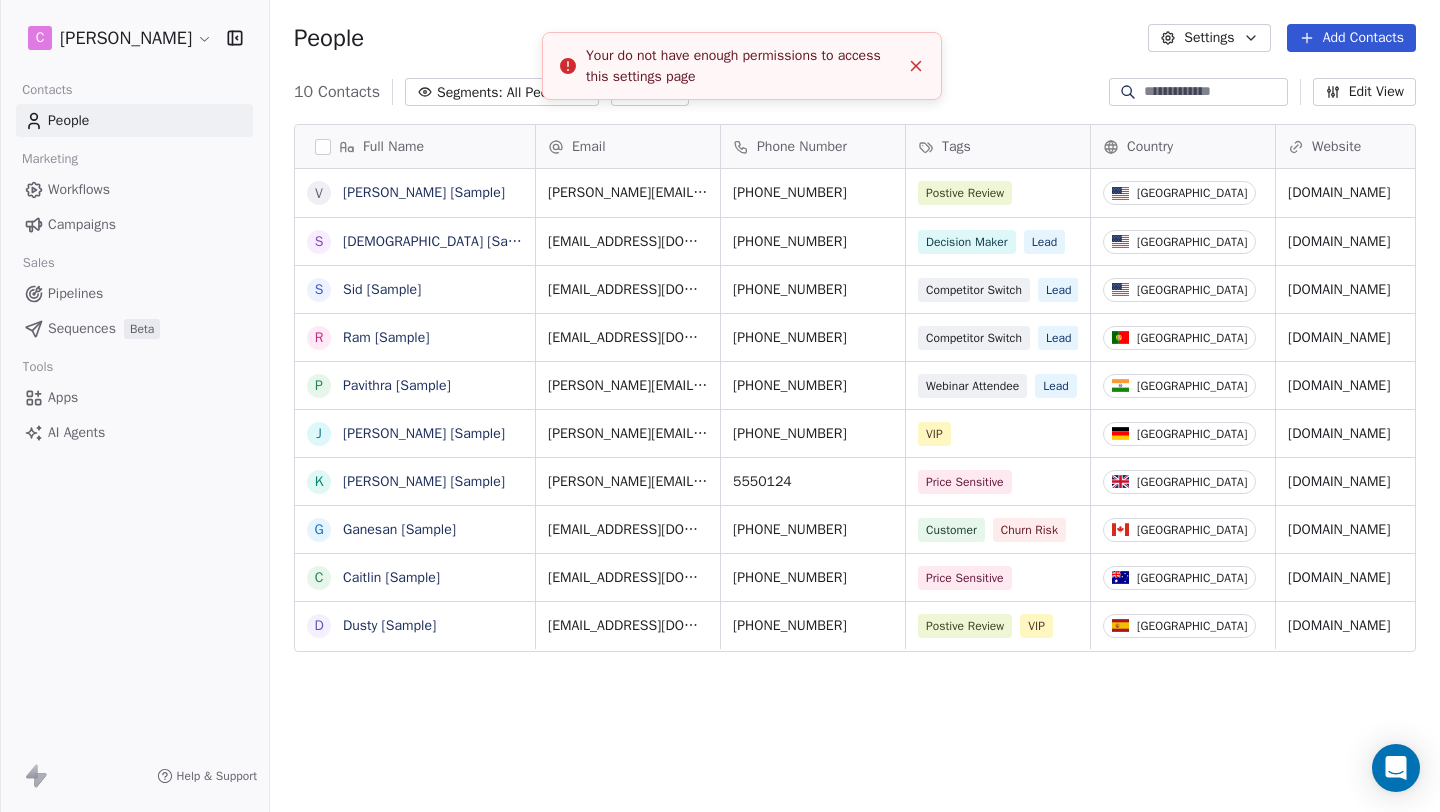 scroll, scrollTop: 1, scrollLeft: 1, axis: both 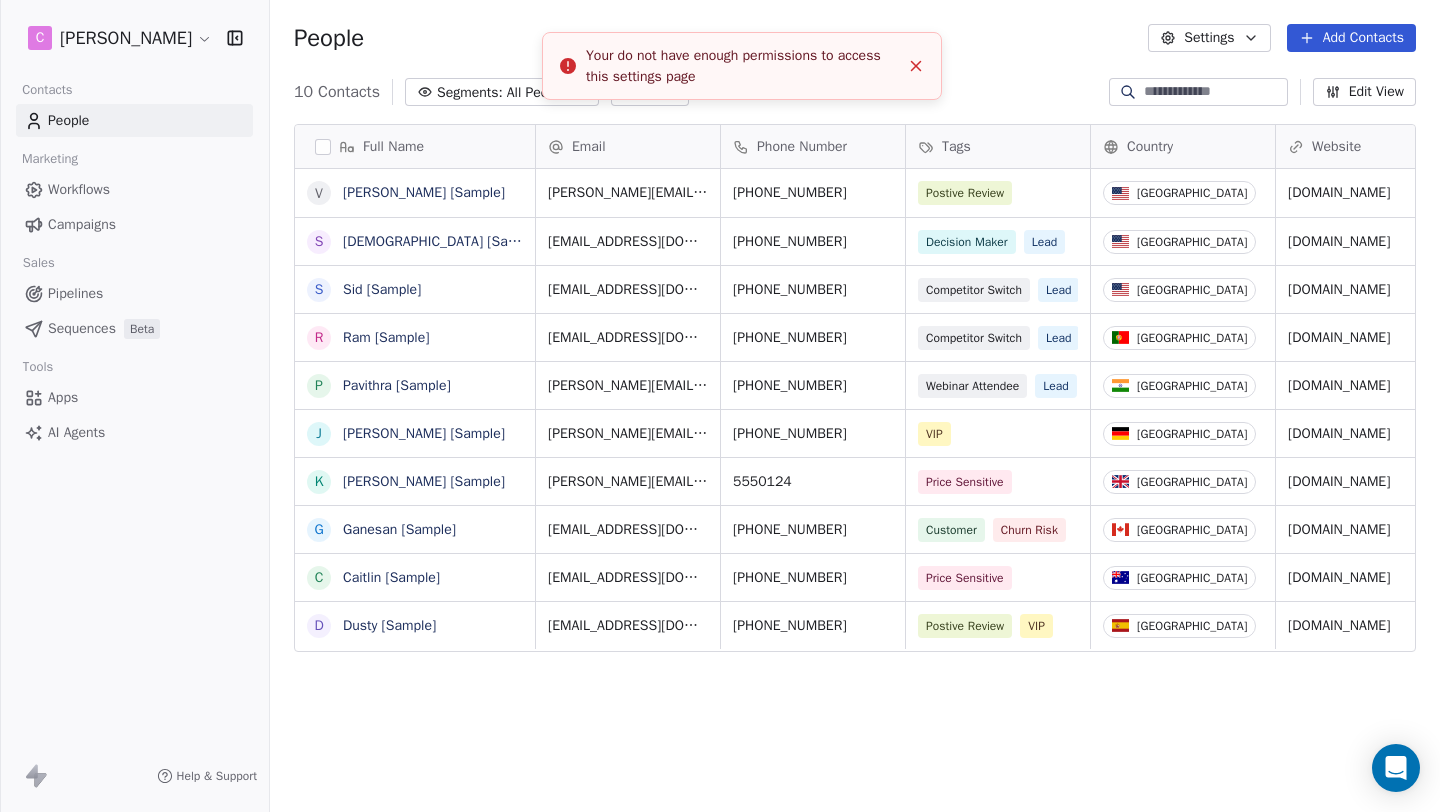 click 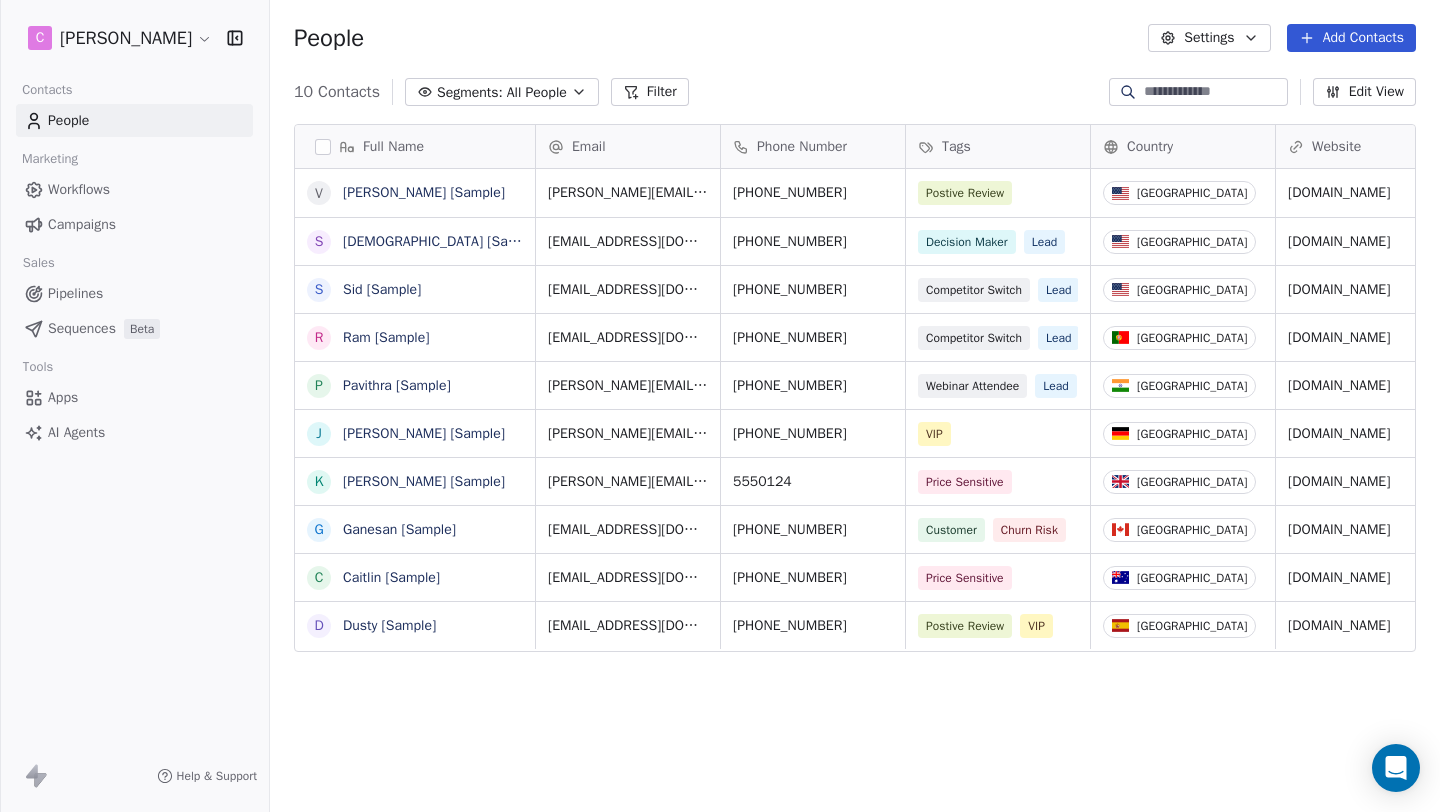 click on "C [PERSON_NAME] Contacts People Marketing Workflows Campaigns Sales Pipelines Sequences Beta Tools Apps AI Agents Help & Support People Settings  Add Contacts 10 Contacts Segments: All People Filter  Edit View Tag Add to Sequence Export Full Name V [PERSON_NAME] [Sample] S [PERSON_NAME] [Sample] S [PERSON_NAME] [Sample] R Ram [Sample] P [PERSON_NAME] [Sample] [PERSON_NAME] [Sample] K [PERSON_NAME] [Sample] G Ganesan [Sample] C [PERSON_NAME] [Sample] D Dusty [Sample] Email Phone Number Tags Country Website Job Title Status Contact Source [PERSON_NAME][EMAIL_ADDRESS][DOMAIN_NAME] [PHONE_NUMBER] Postive Review United States [DOMAIN_NAME] Managing Director Closed Won Referral [EMAIL_ADDRESS][DOMAIN_NAME] [PHONE_NUMBER] Decision Maker Lead United States [DOMAIN_NAME] President New Lead Social Media [EMAIL_ADDRESS][DOMAIN_NAME] [PHONE_NUMBER] Competitor Switch Lead United States [DOMAIN_NAME] Director of Operations Qualifying Website Form [EMAIL_ADDRESS][DOMAIN_NAME] [PHONE_NUMBER] Competitor Switch Lead Portugal [DOMAIN_NAME] Sustainability Head Closed Won Facebook Ad [PERSON_NAME][EMAIL_ADDRESS][DOMAIN_NAME] Lead [GEOGRAPHIC_DATA]" at bounding box center (720, 406) 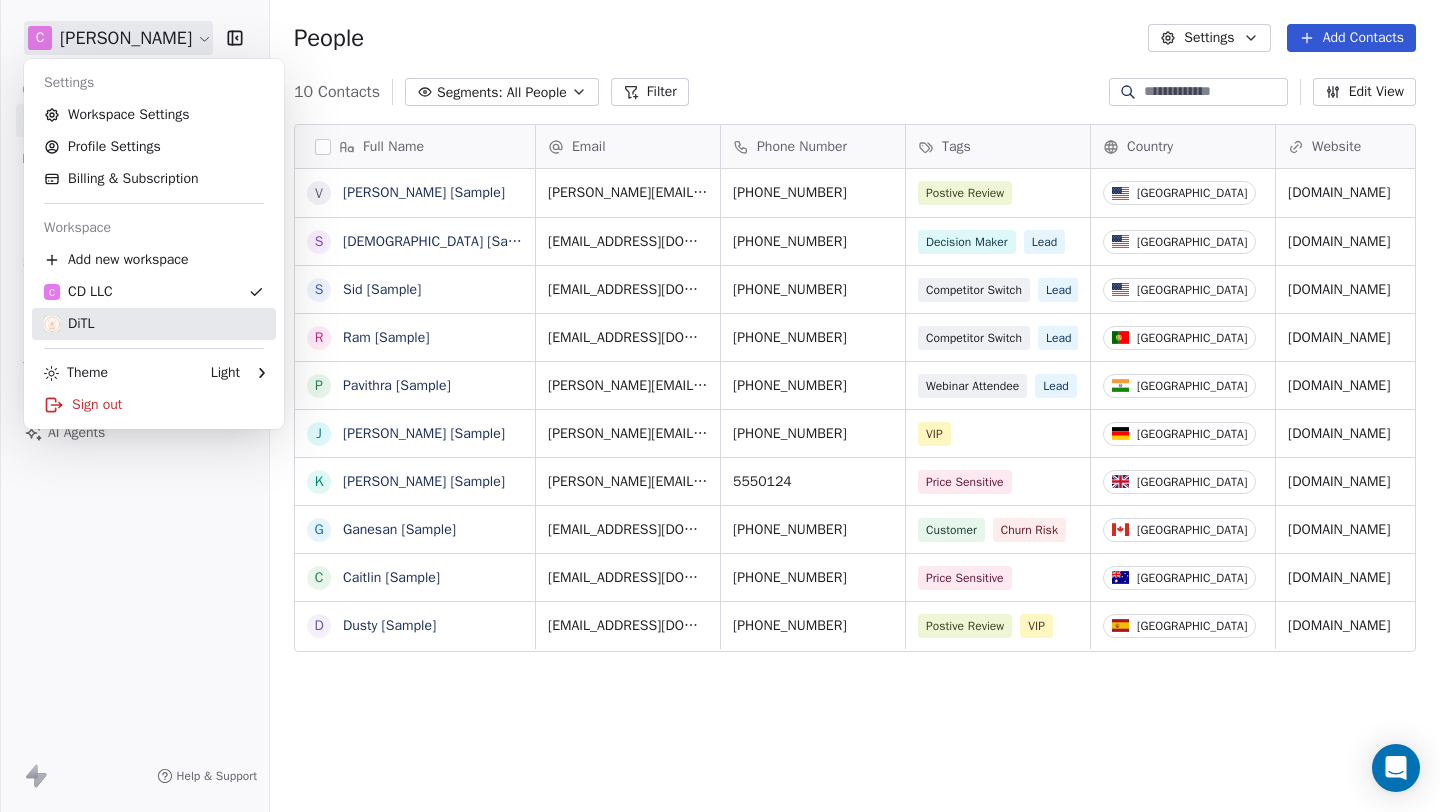click on "DiTL" at bounding box center (69, 324) 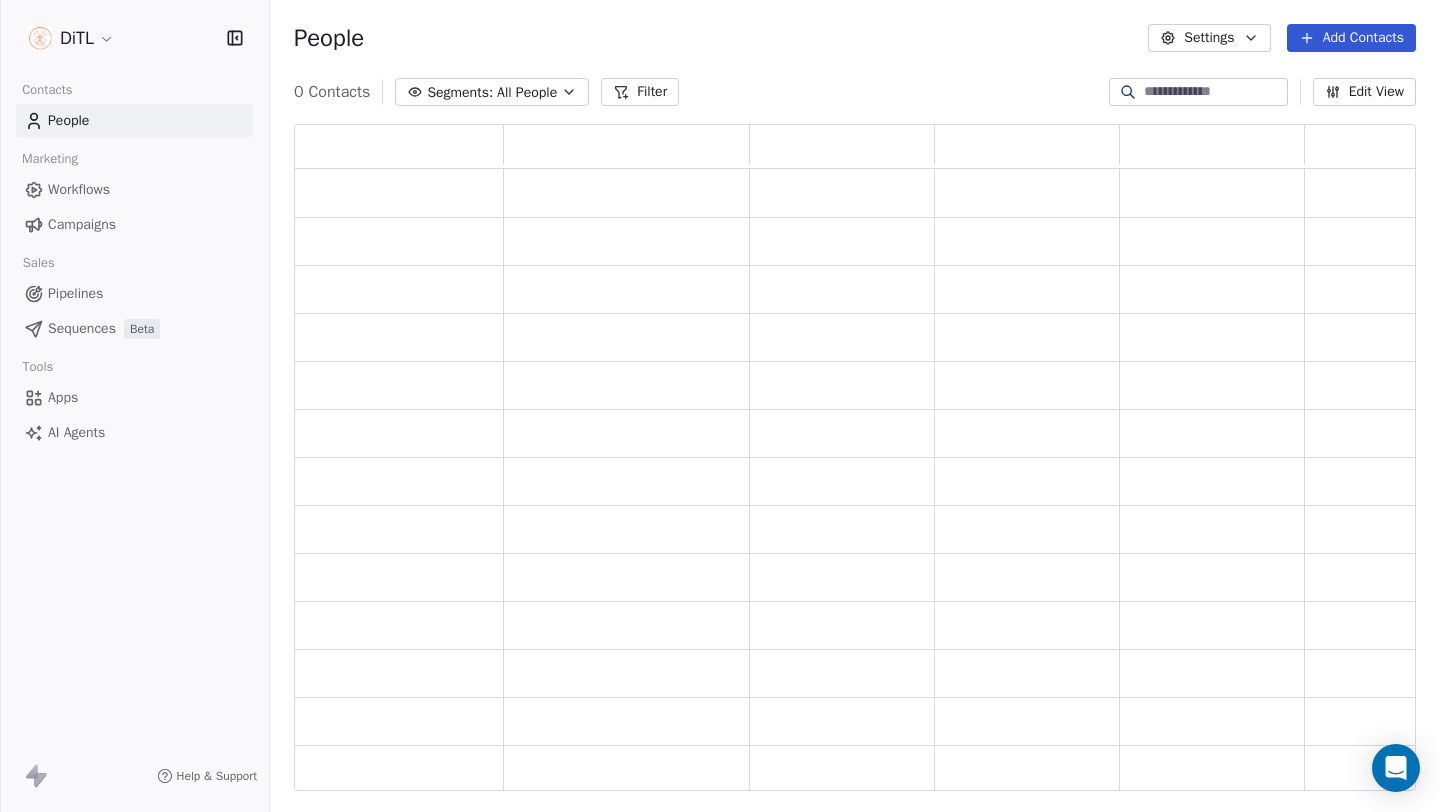 scroll, scrollTop: 1, scrollLeft: 1, axis: both 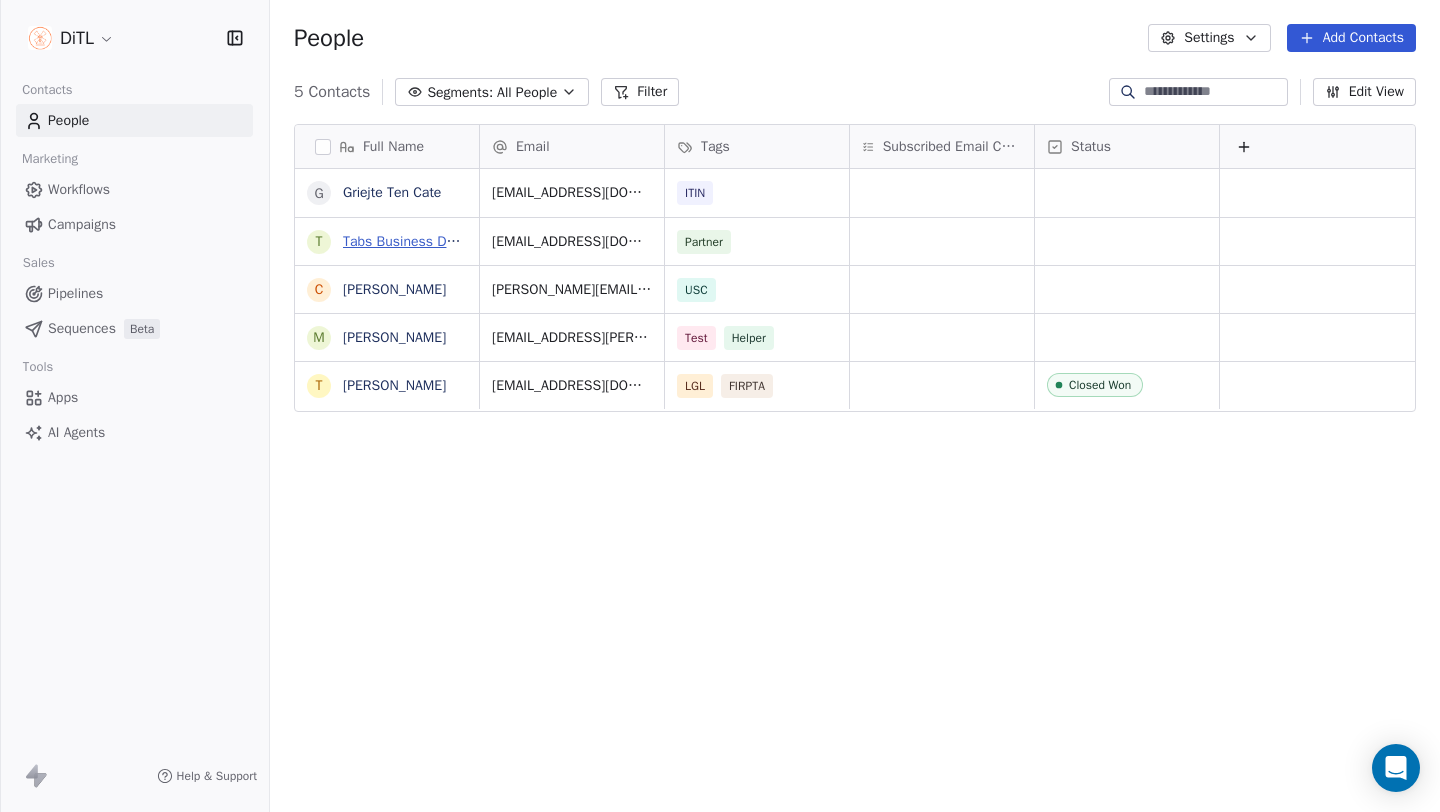 click on "Tabs Business Development" at bounding box center (430, 241) 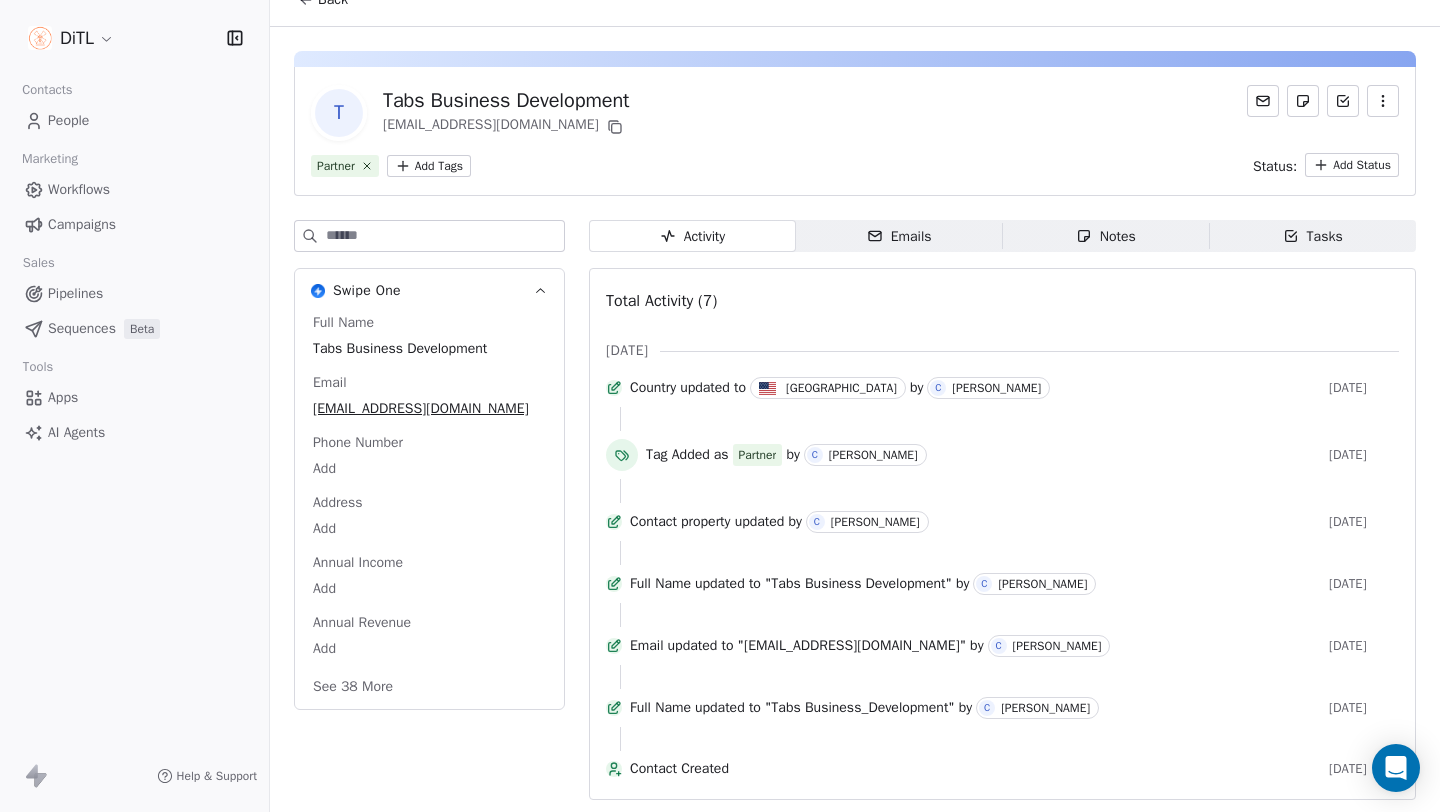 scroll, scrollTop: 0, scrollLeft: 0, axis: both 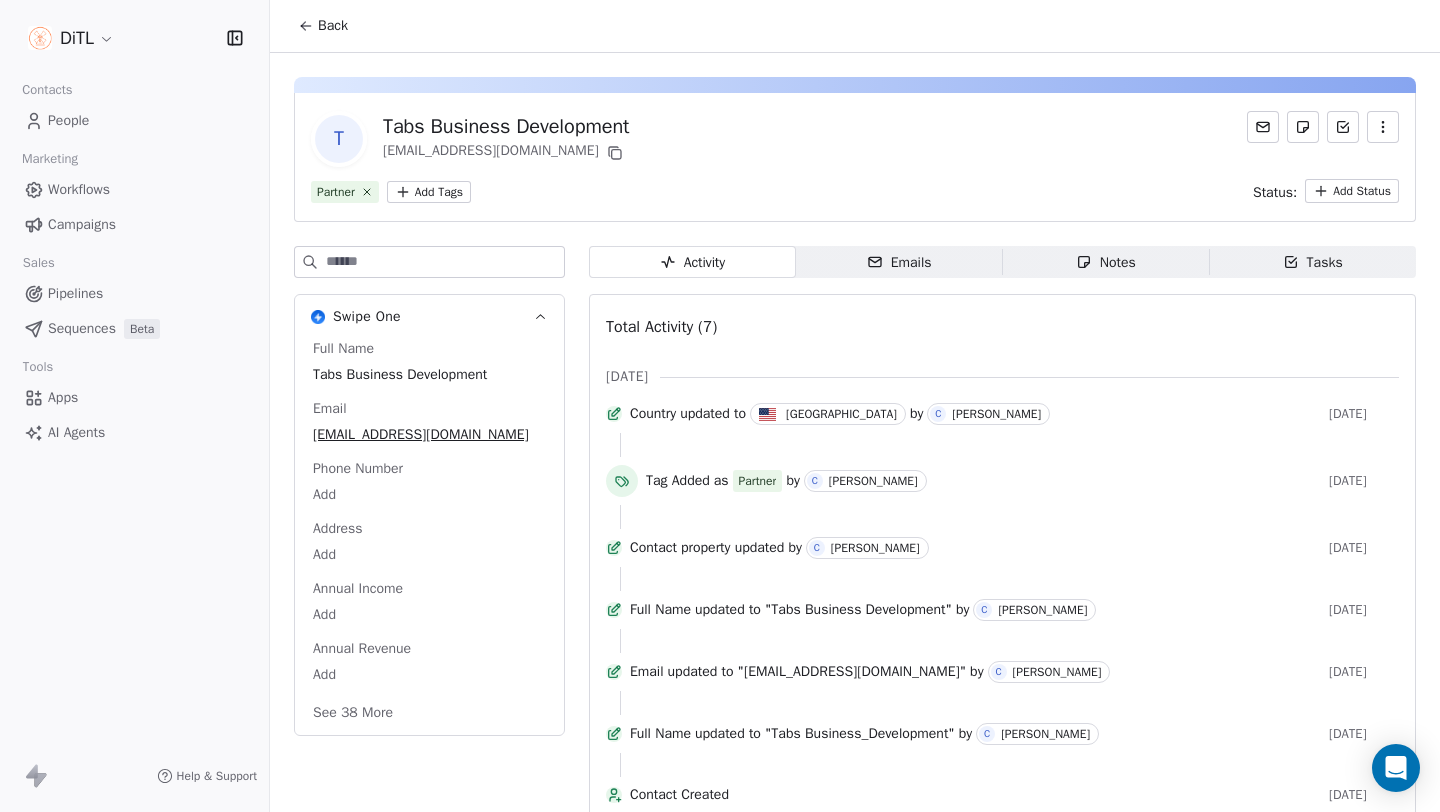 click on "Emails" at bounding box center [899, 262] 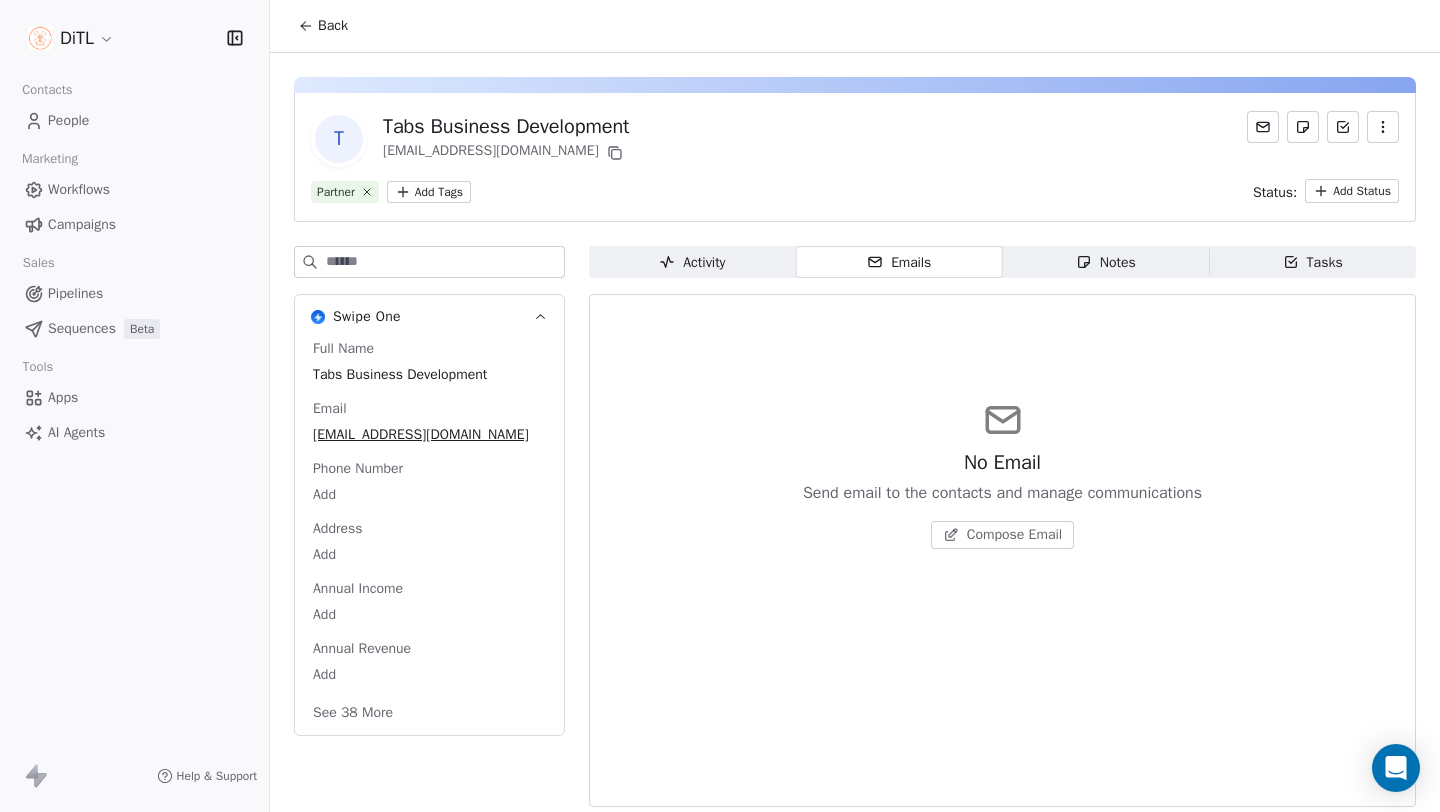 click on "Notes   Notes" at bounding box center (1106, 262) 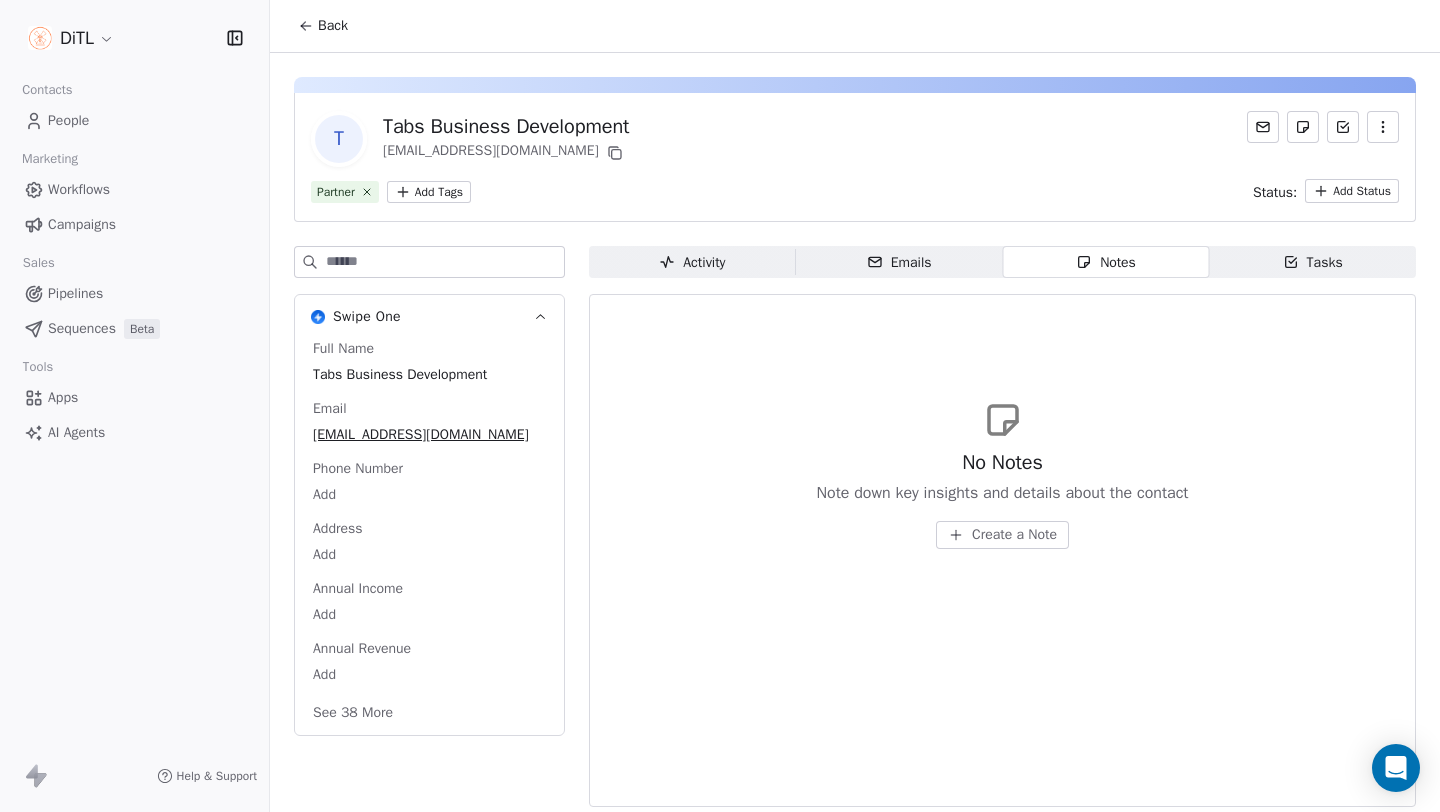 click on "People" at bounding box center (68, 120) 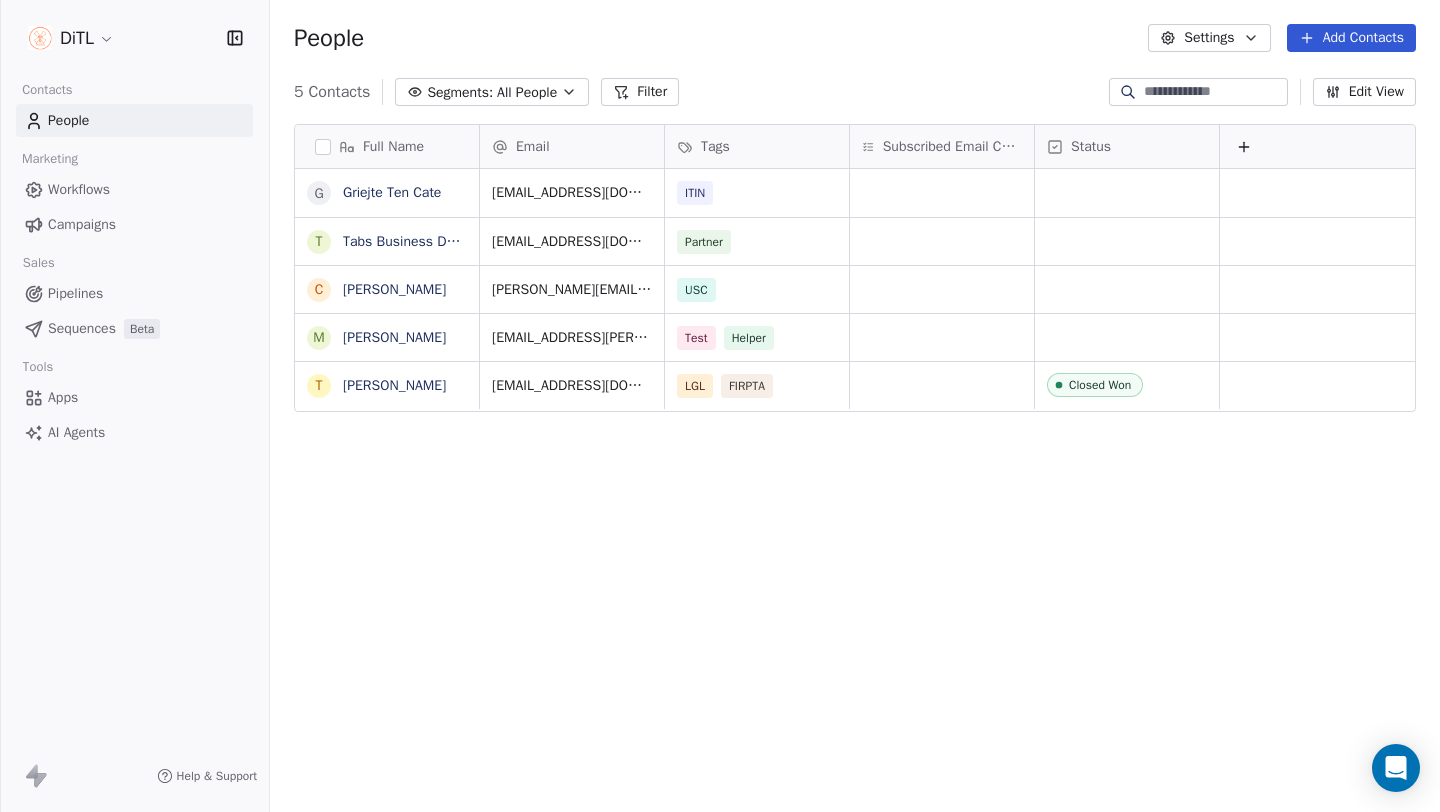 scroll, scrollTop: 1, scrollLeft: 1, axis: both 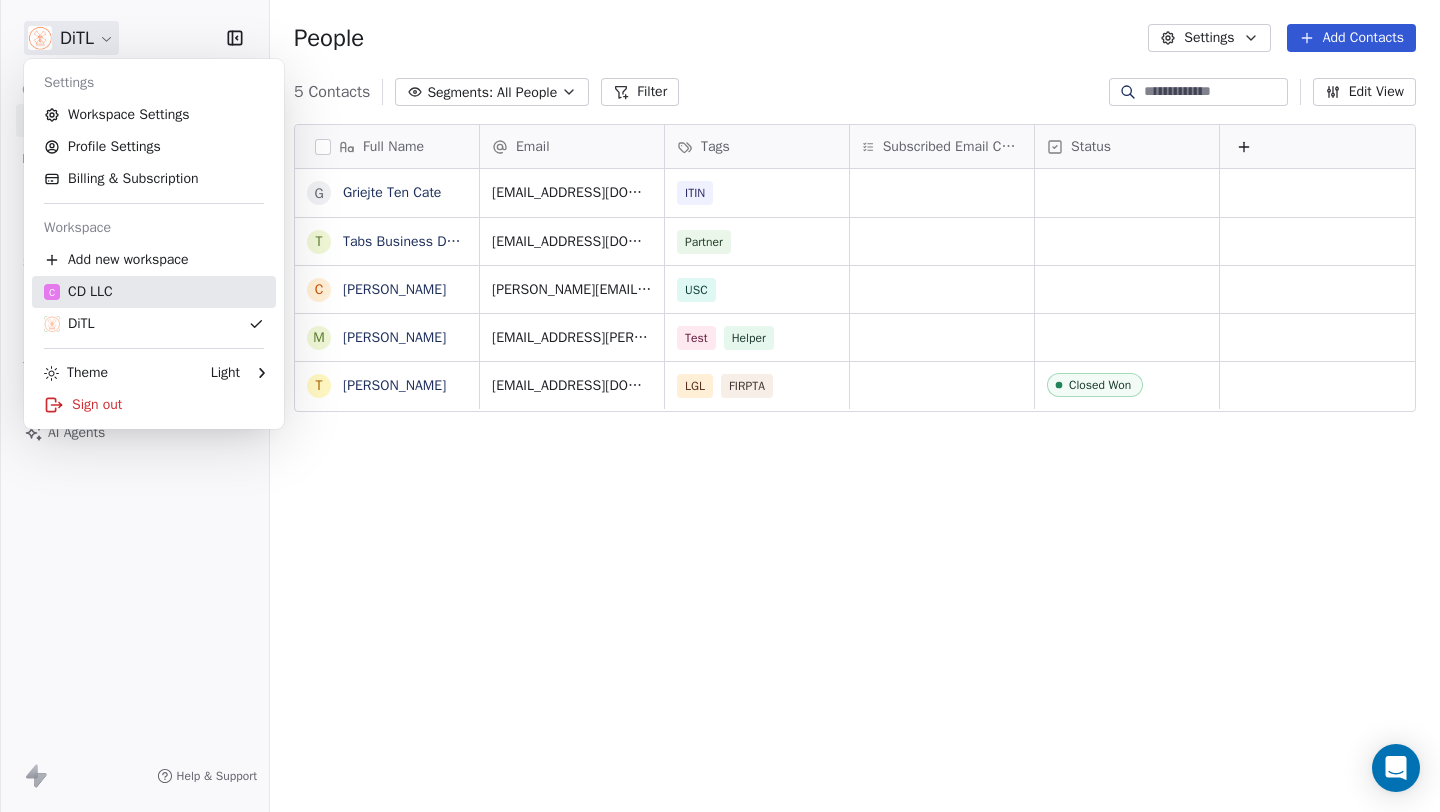 click on "C CD LLC" at bounding box center (78, 292) 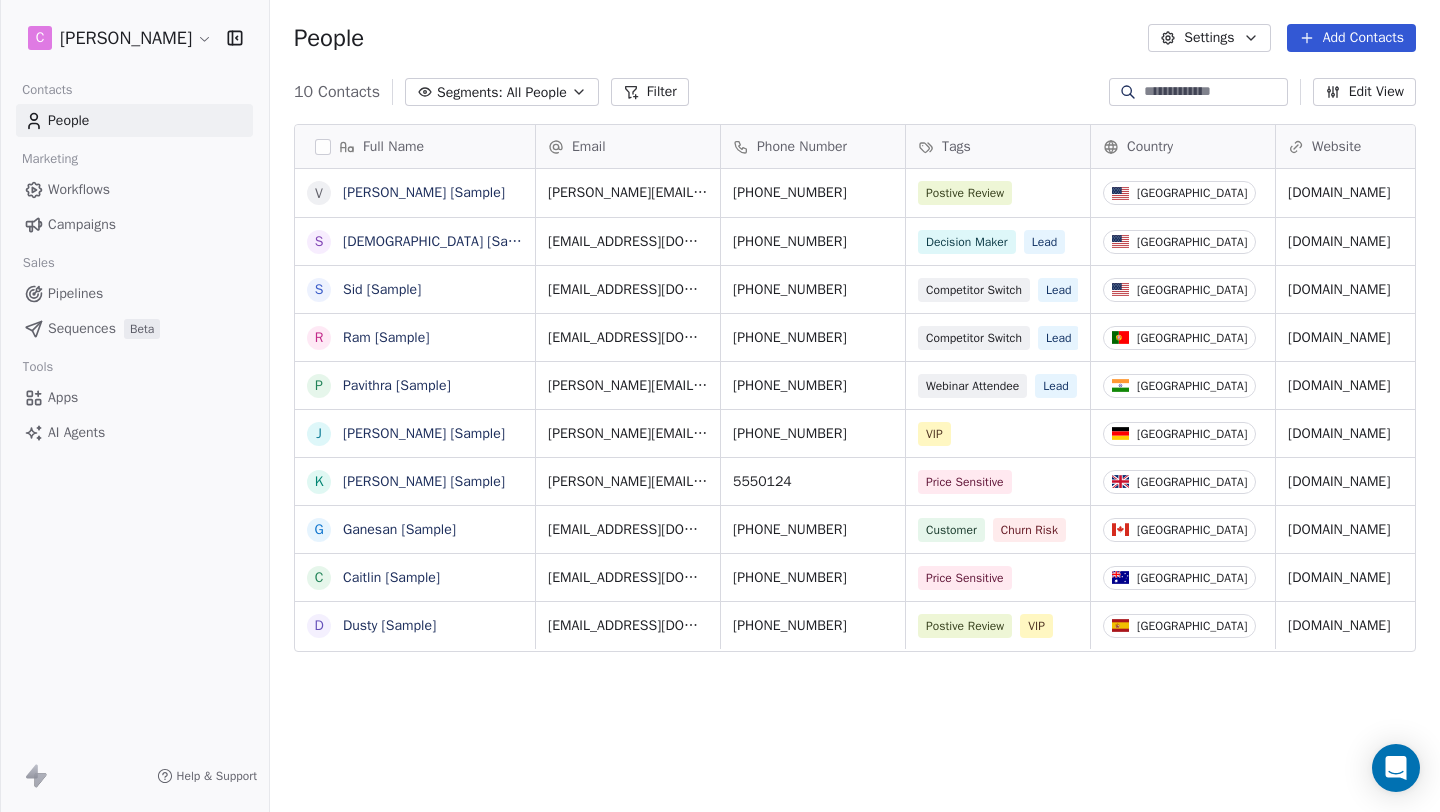 scroll, scrollTop: 1, scrollLeft: 1, axis: both 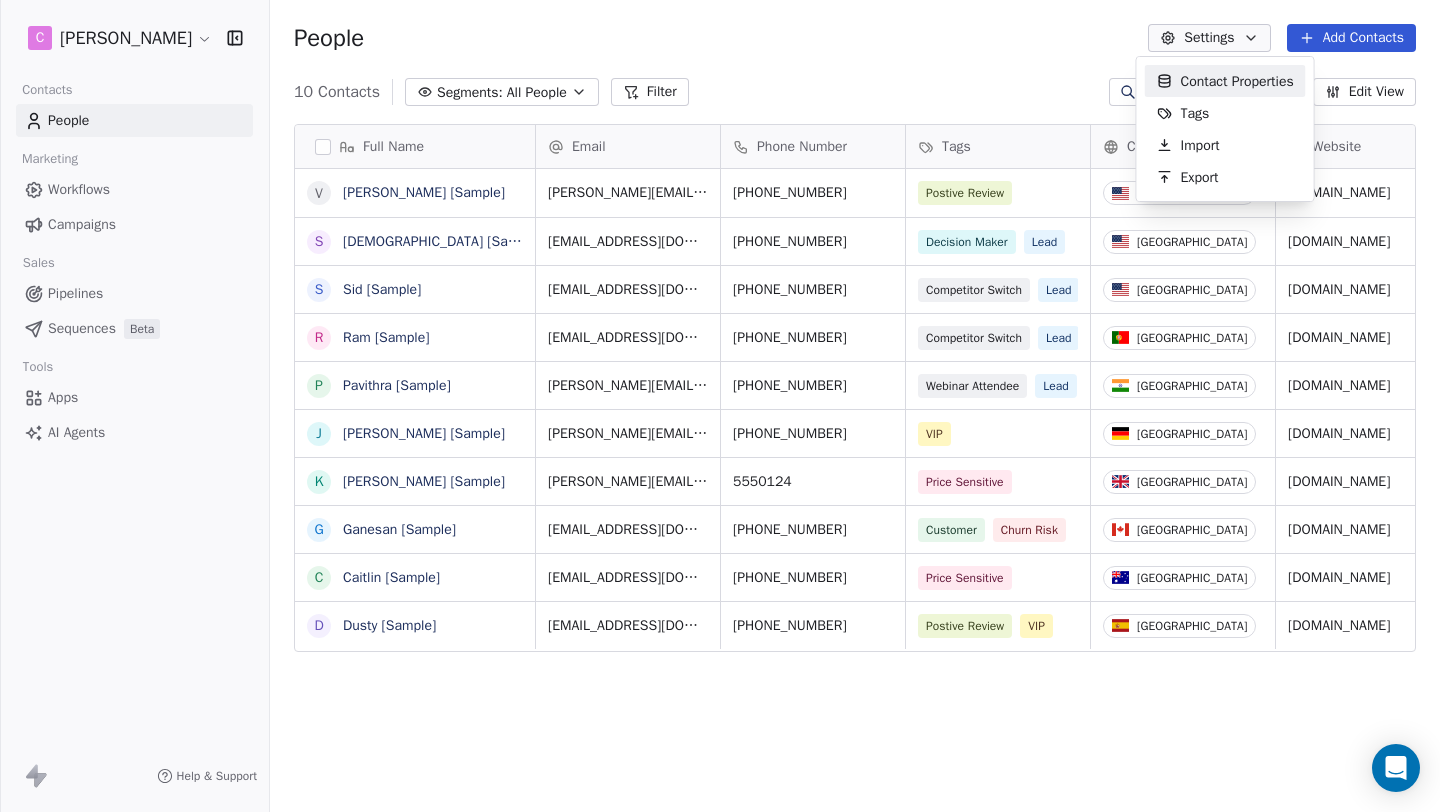 click on "C [PERSON_NAME] Contacts People Marketing Workflows Campaigns Sales Pipelines Sequences Beta Tools Apps AI Agents Help & Support People Settings  Add Contacts 10 Contacts Segments: All People Filter  Edit View Tag Add to Sequence Export Full Name V [PERSON_NAME] [Sample] S [PERSON_NAME] [Sample] S [PERSON_NAME] [Sample] R Ram [Sample] P [PERSON_NAME] [Sample] [PERSON_NAME] [Sample] K [PERSON_NAME] [Sample] G Ganesan [Sample] C [PERSON_NAME] [Sample] D Dusty [Sample] Email Phone Number Tags Country Website Job Title Status Contact Source [PERSON_NAME][EMAIL_ADDRESS][DOMAIN_NAME] [PHONE_NUMBER] Postive Review United States [DOMAIN_NAME] Managing Director Closed Won Referral [EMAIL_ADDRESS][DOMAIN_NAME] [PHONE_NUMBER] Decision Maker Lead United States [DOMAIN_NAME] President New Lead Social Media [EMAIL_ADDRESS][DOMAIN_NAME] [PHONE_NUMBER] Competitor Switch Lead United States [DOMAIN_NAME] Director of Operations Qualifying Website Form [EMAIL_ADDRESS][DOMAIN_NAME] [PHONE_NUMBER] Competitor Switch Lead Portugal [DOMAIN_NAME] Sustainability Head Closed Won Facebook Ad [PERSON_NAME][EMAIL_ADDRESS][DOMAIN_NAME] Lead [GEOGRAPHIC_DATA]" at bounding box center [720, 406] 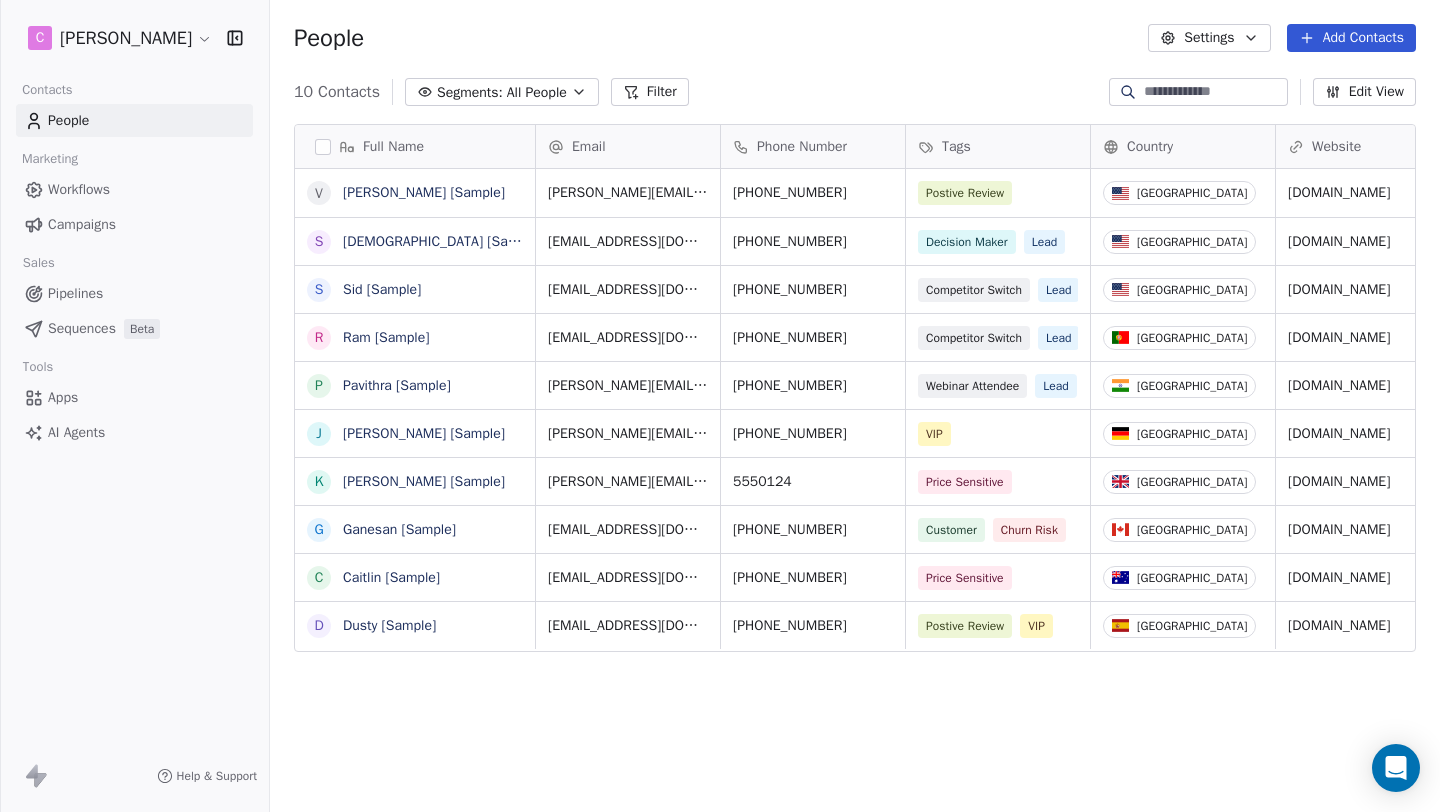 click on "Apps" at bounding box center [63, 397] 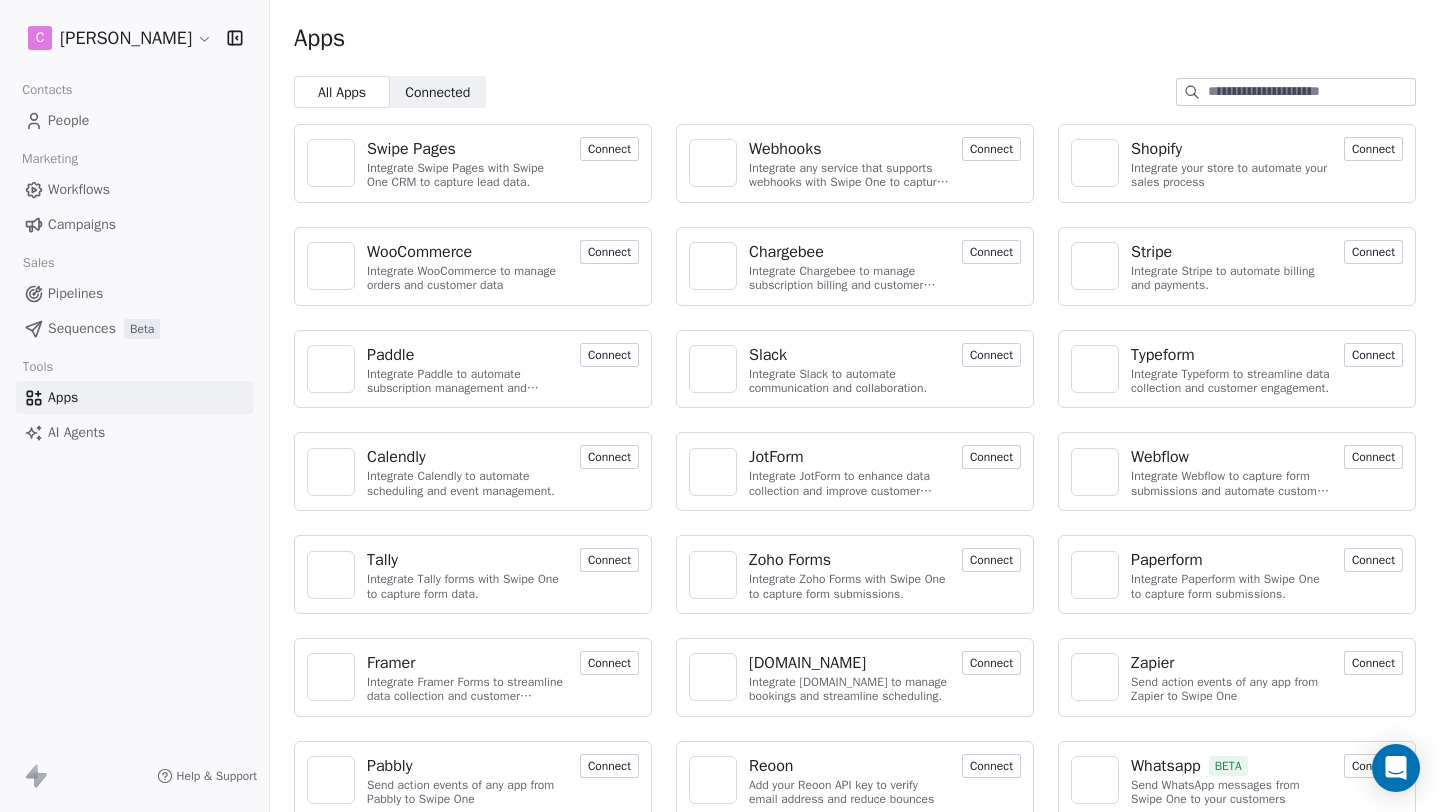 scroll, scrollTop: 23, scrollLeft: 0, axis: vertical 